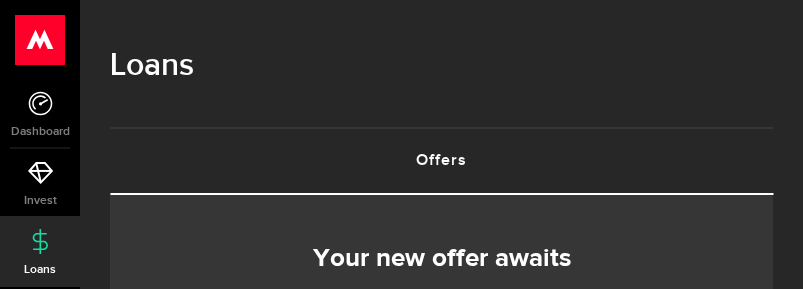 scroll, scrollTop: 0, scrollLeft: 0, axis: both 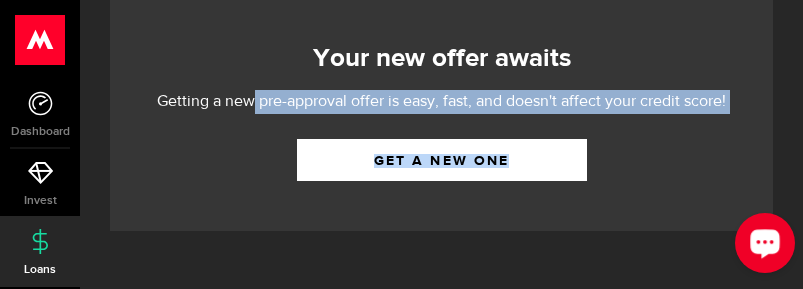 drag, startPoint x: 248, startPoint y: 101, endPoint x: 721, endPoint y: 116, distance: 473.2378 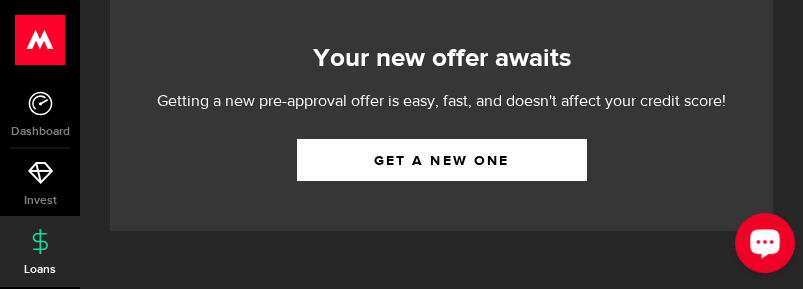 drag, startPoint x: 721, startPoint y: 116, endPoint x: 632, endPoint y: 145, distance: 93.60555 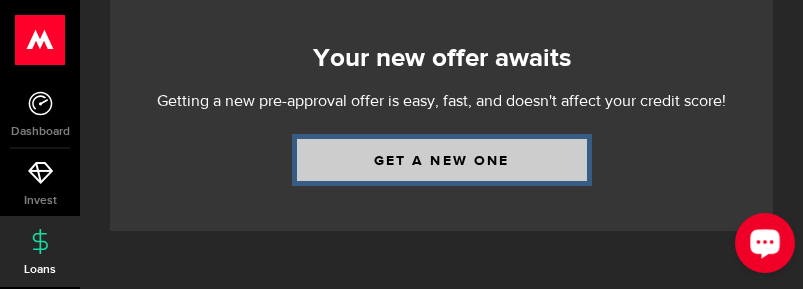 click on "Get a new one" at bounding box center [442, 160] 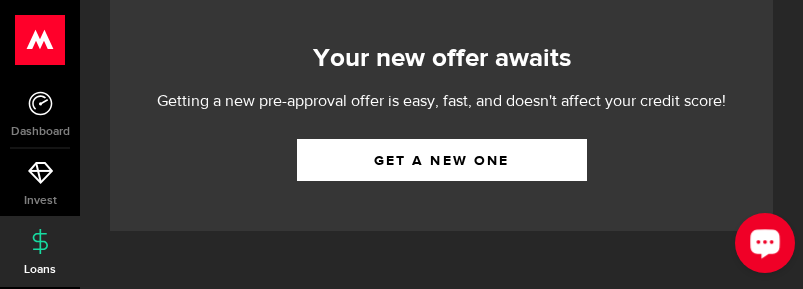 scroll, scrollTop: 0, scrollLeft: 0, axis: both 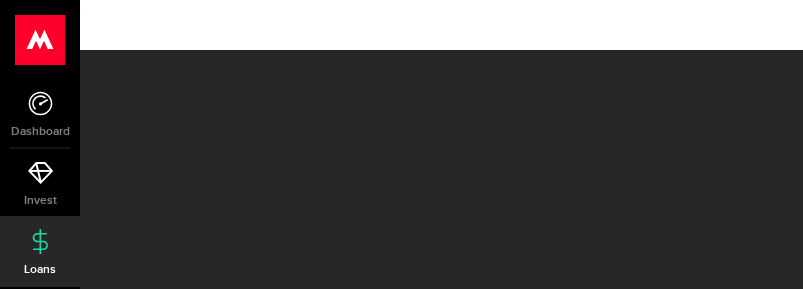 select on "Employed" 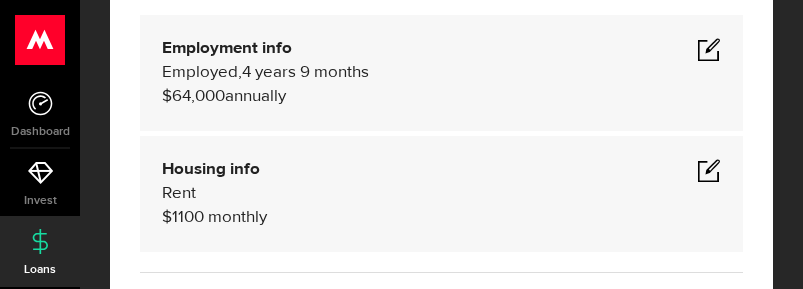 scroll, scrollTop: 300, scrollLeft: 0, axis: vertical 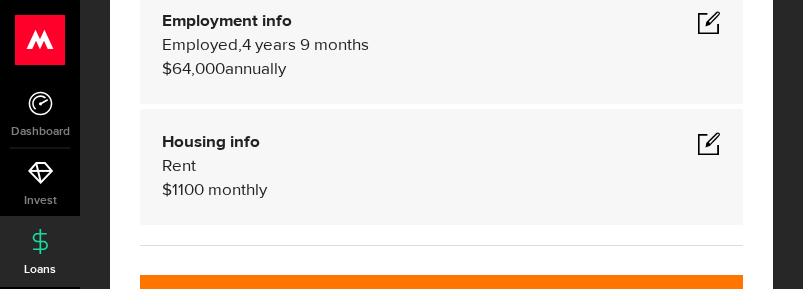 click on "Employment info     Employed   Hourly ,  4 years 9 months  (on maternity leave)         $64,000  annually undefined  average paycheque,  Self-Employed ,  4 years 9 months  $64,000  annually Employed undefined  average paycheque,  Employed" at bounding box center (441, 46) 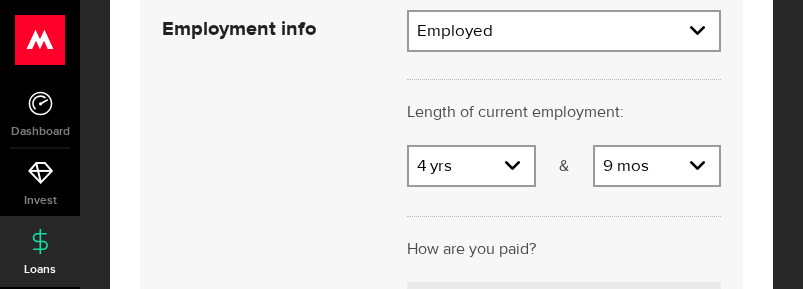 scroll, scrollTop: 400, scrollLeft: 0, axis: vertical 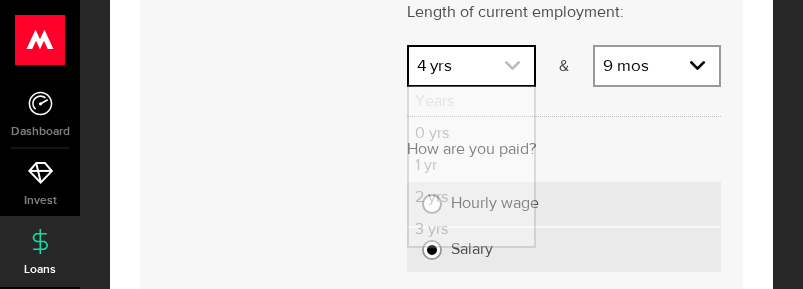 click 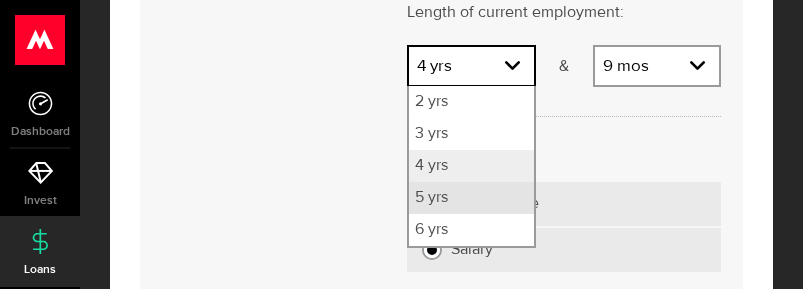 click on "5 yrs" at bounding box center [471, 198] 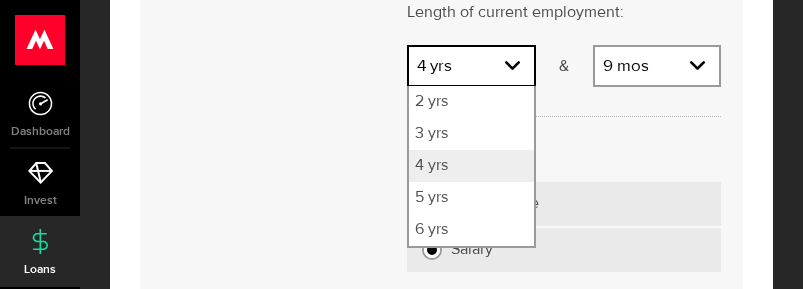 select on "5" 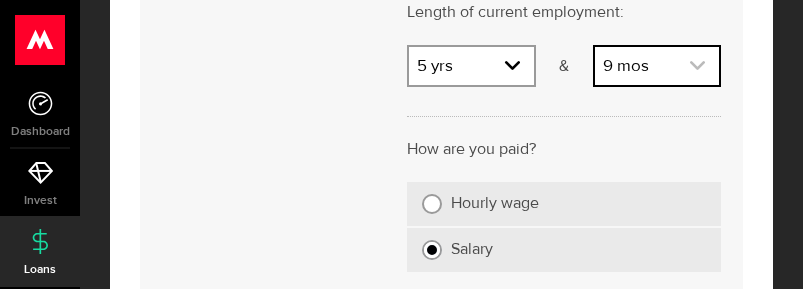 scroll, scrollTop: 256, scrollLeft: 0, axis: vertical 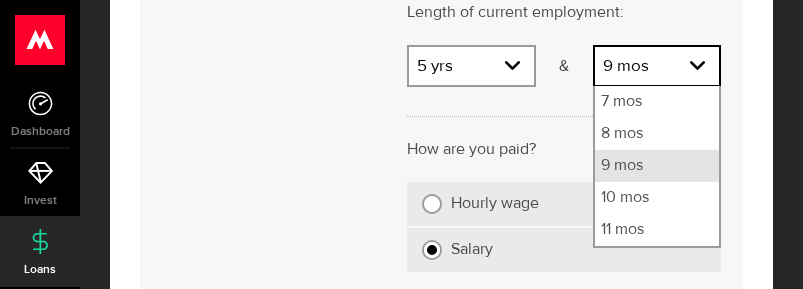 click on "9 mos" at bounding box center (657, 166) 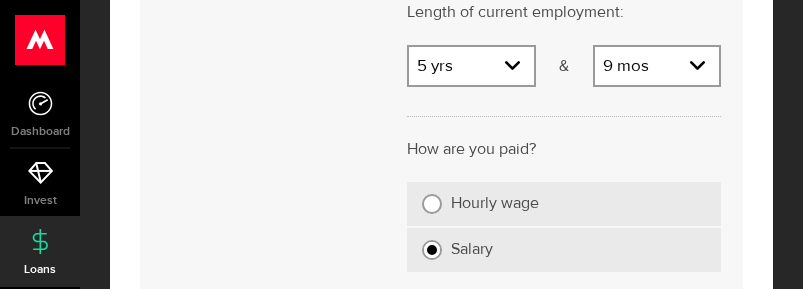 scroll, scrollTop: 500, scrollLeft: 0, axis: vertical 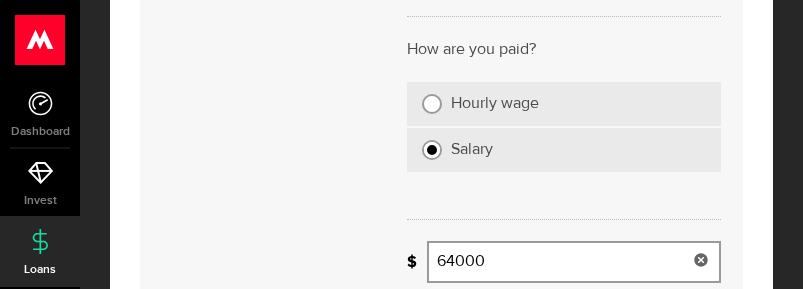drag, startPoint x: 491, startPoint y: 255, endPoint x: 406, endPoint y: 257, distance: 85.02353 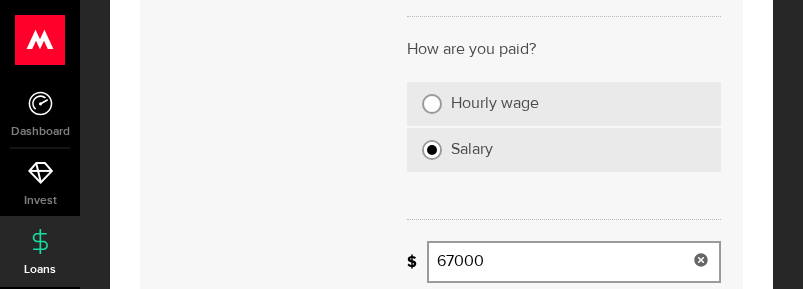 type on "67,000" 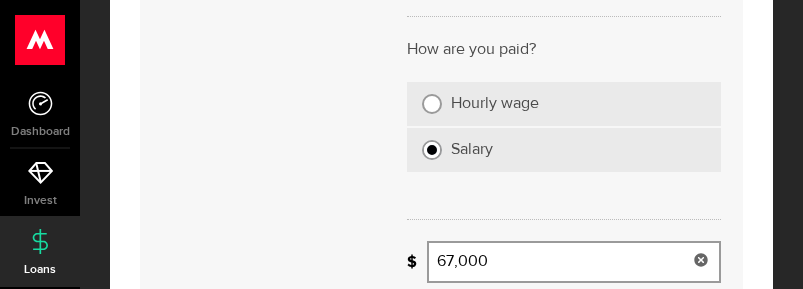 click on "Cancel Save" at bounding box center (441, 107) 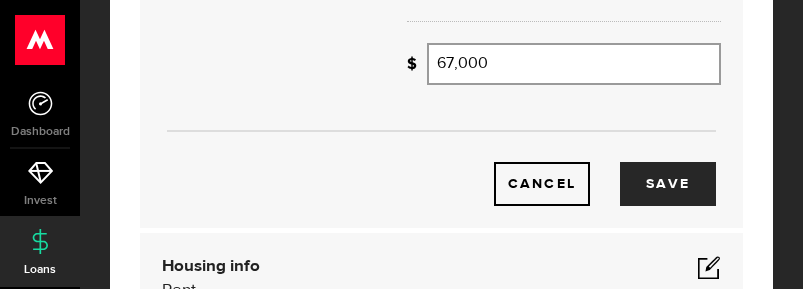 scroll, scrollTop: 700, scrollLeft: 0, axis: vertical 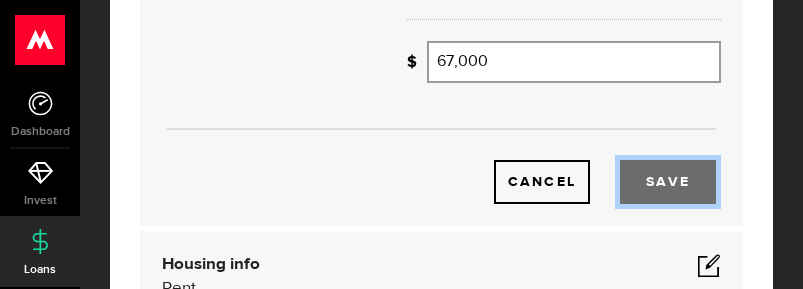 click on "Save" at bounding box center [668, 182] 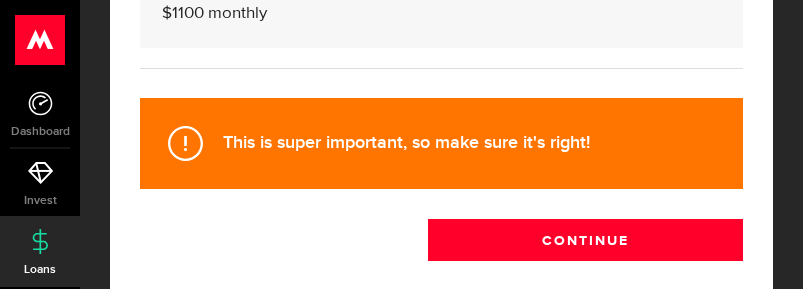 scroll, scrollTop: 513, scrollLeft: 0, axis: vertical 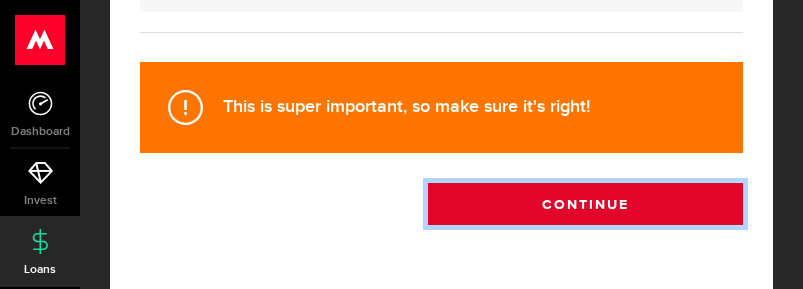 click on "Continue" at bounding box center (585, 204) 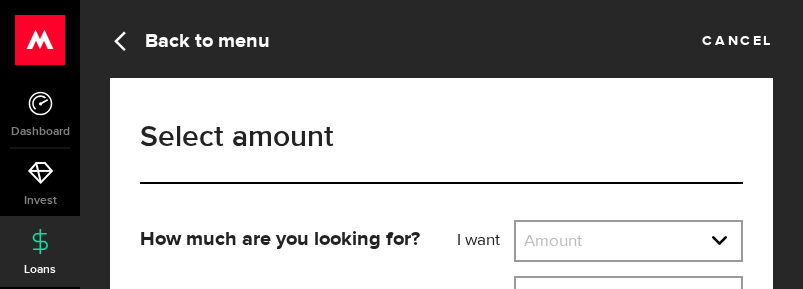 scroll, scrollTop: 100, scrollLeft: 0, axis: vertical 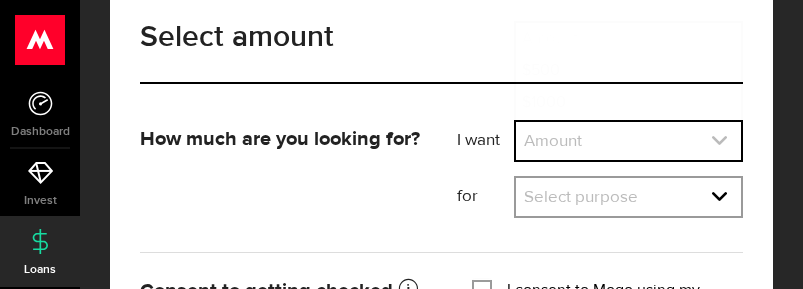click at bounding box center (628, 141) 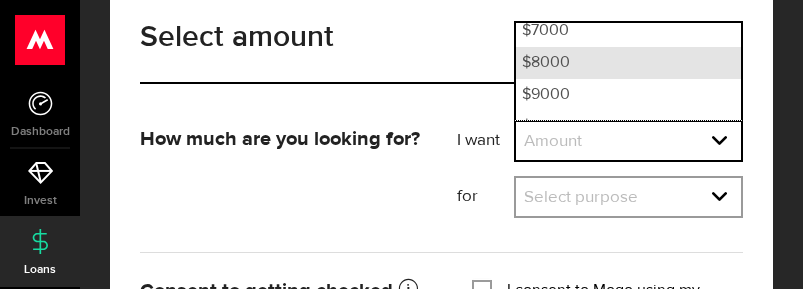 scroll, scrollTop: 300, scrollLeft: 0, axis: vertical 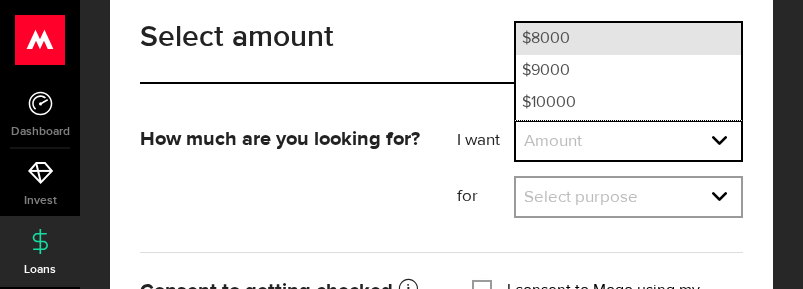 click on "$8000" at bounding box center (628, 39) 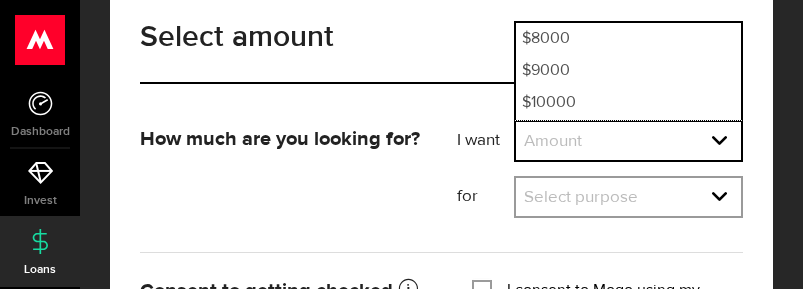 select on "8000" 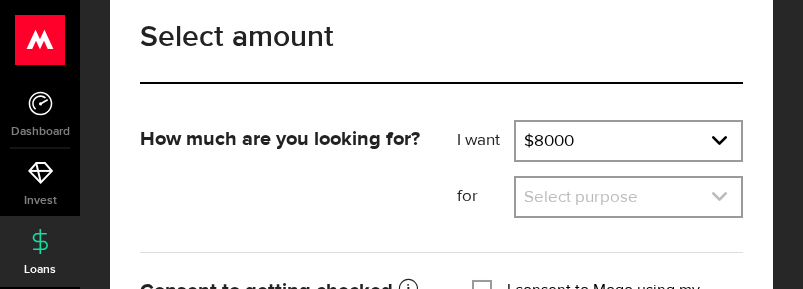 click at bounding box center (628, 197) 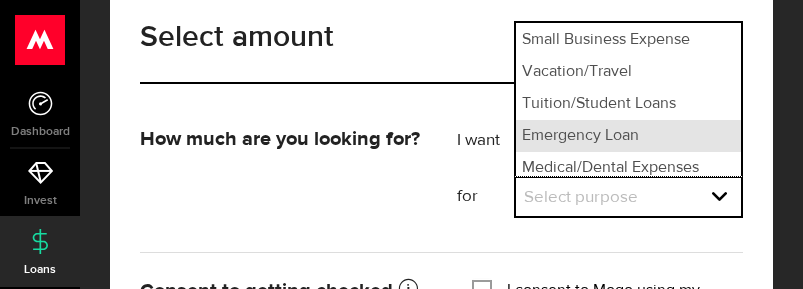 scroll, scrollTop: 303, scrollLeft: 0, axis: vertical 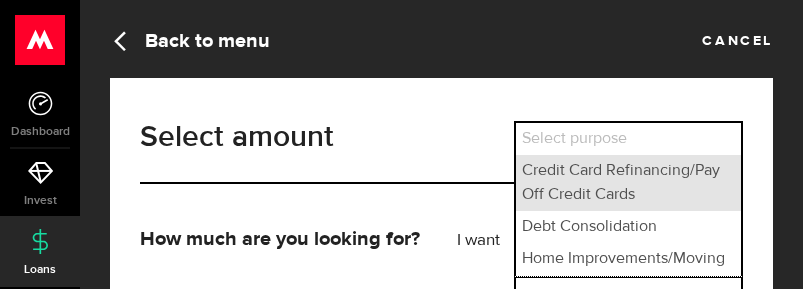 click on "Credit Card Refinancing/Pay Off Credit Cards" at bounding box center [628, 183] 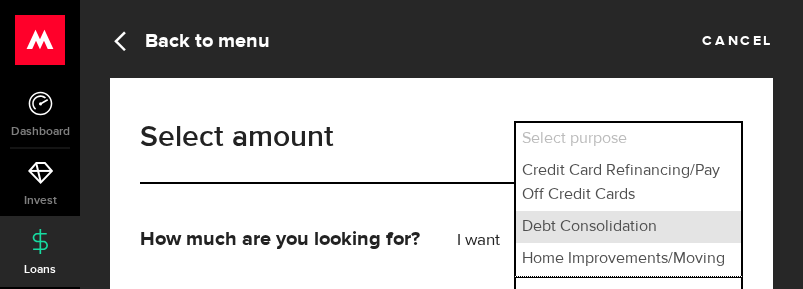 select on "Credit Card Refinancing/Pay Off Credit Cards" 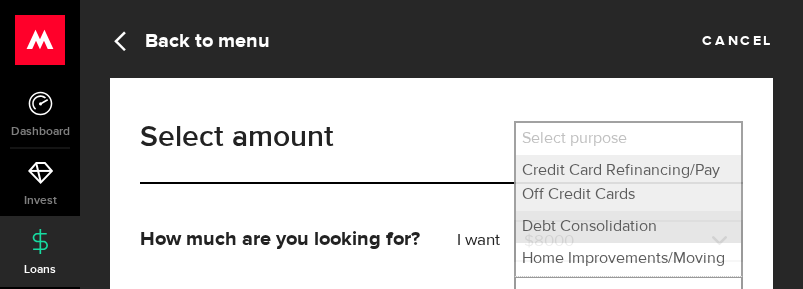 scroll, scrollTop: 27, scrollLeft: 0, axis: vertical 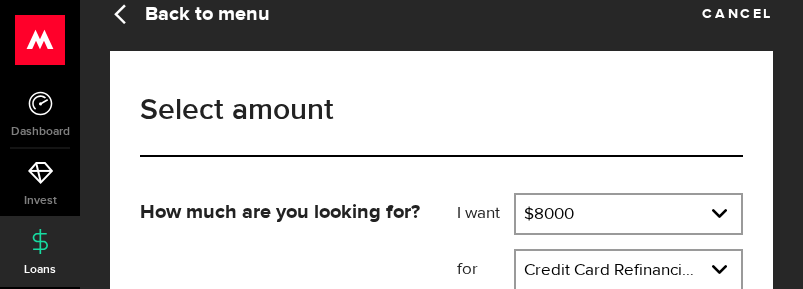 click on "How much are you looking for?" at bounding box center (280, 212) 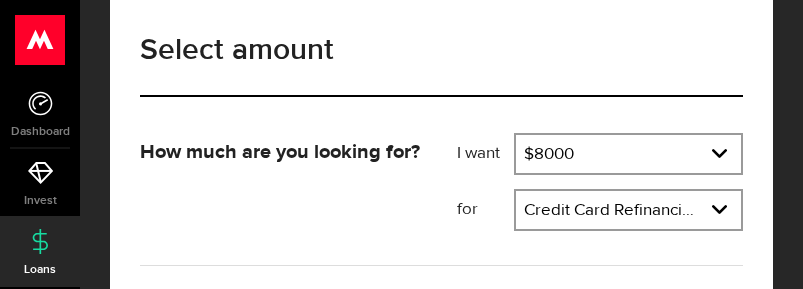 scroll, scrollTop: 227, scrollLeft: 0, axis: vertical 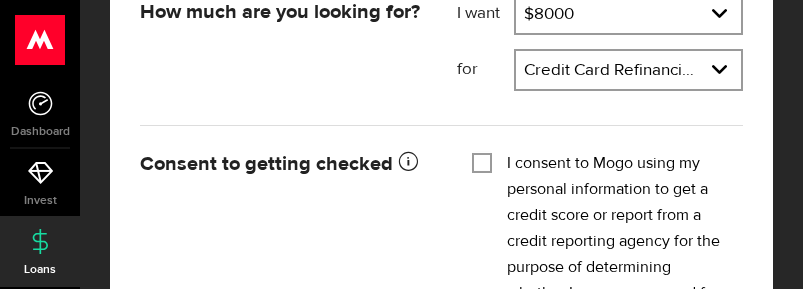 click on "I consent to Mogo using my personal information to get a credit score or report from a credit reporting agency for the purpose of determining whether I am pre-approved for a new MogoMoney offer. I’m aware that this credit check will not impact my credit score, which is pretty sweet." at bounding box center [482, 161] 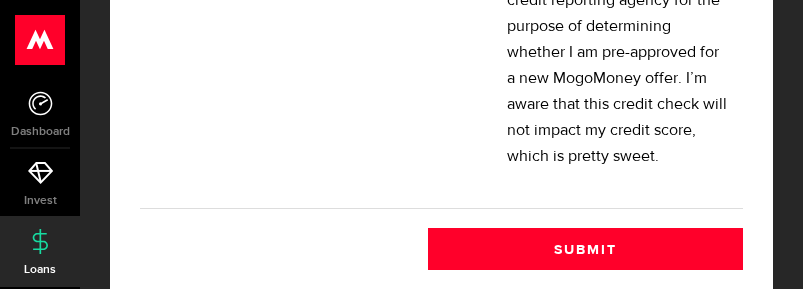 scroll, scrollTop: 504, scrollLeft: 0, axis: vertical 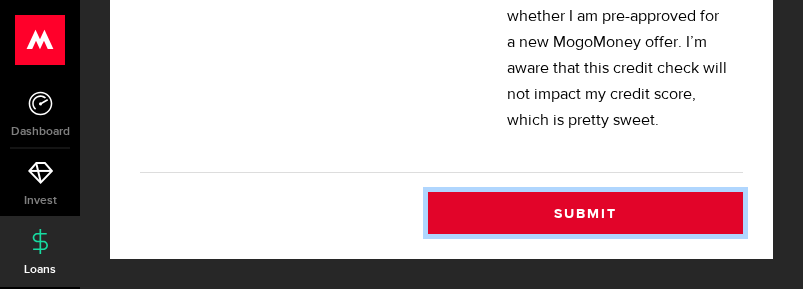 click on "Submit" at bounding box center [585, 213] 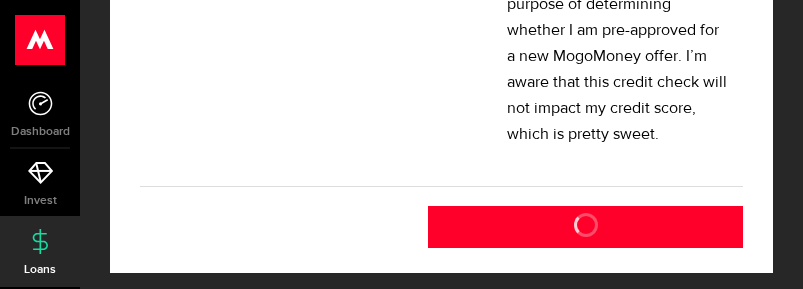 scroll, scrollTop: 504, scrollLeft: 0, axis: vertical 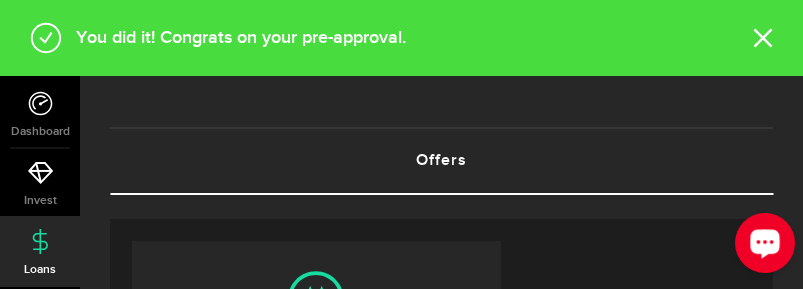 click 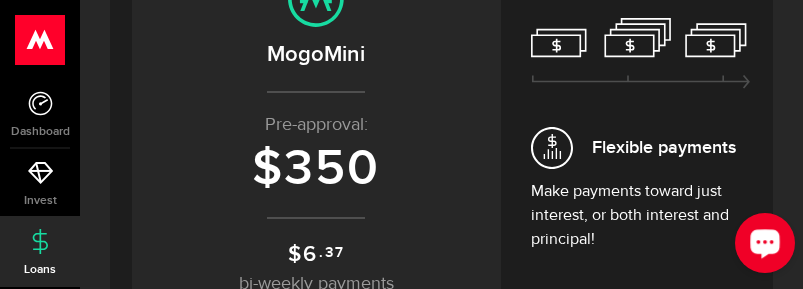 scroll, scrollTop: 400, scrollLeft: 0, axis: vertical 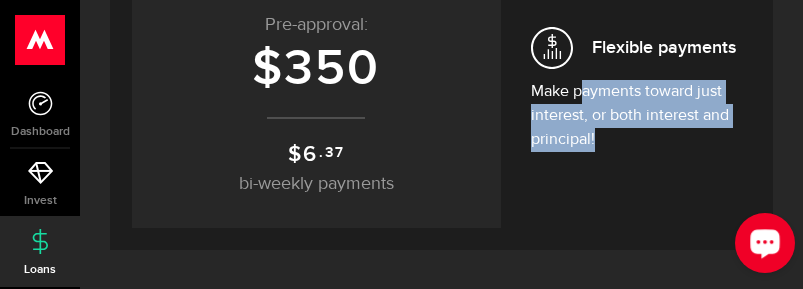 drag, startPoint x: 584, startPoint y: 99, endPoint x: 612, endPoint y: 141, distance: 50.47772 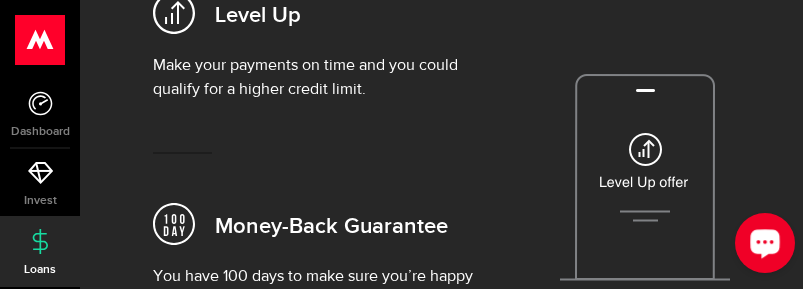 scroll, scrollTop: 800, scrollLeft: 0, axis: vertical 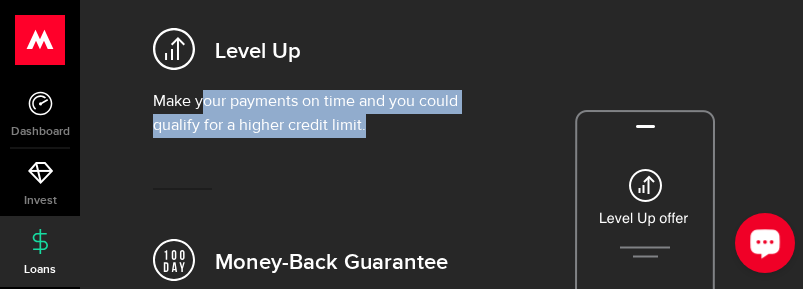 drag, startPoint x: 208, startPoint y: 105, endPoint x: 421, endPoint y: 121, distance: 213.6001 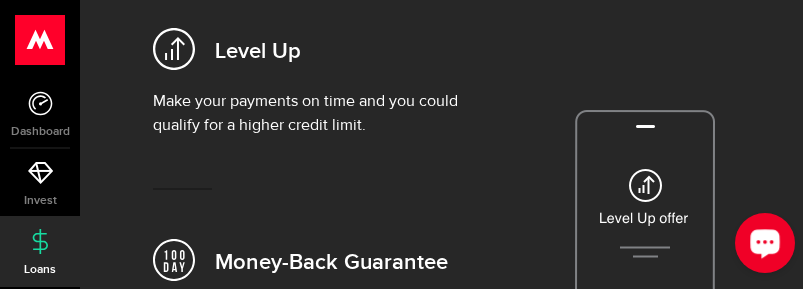 drag, startPoint x: 421, startPoint y: 121, endPoint x: 337, endPoint y: 173, distance: 98.79271 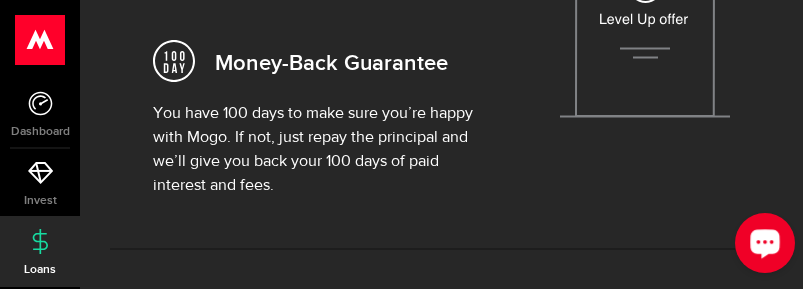scroll, scrollTop: 1000, scrollLeft: 0, axis: vertical 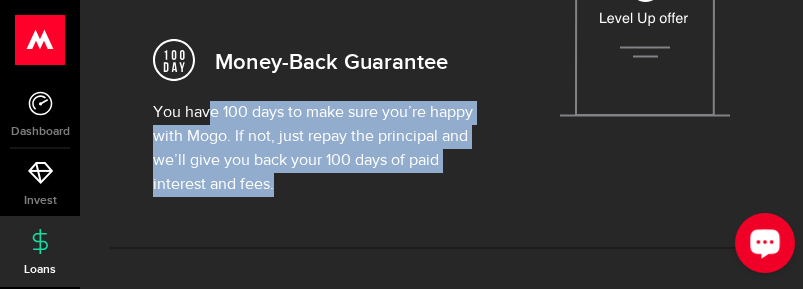 drag, startPoint x: 211, startPoint y: 117, endPoint x: 403, endPoint y: 172, distance: 199.7223 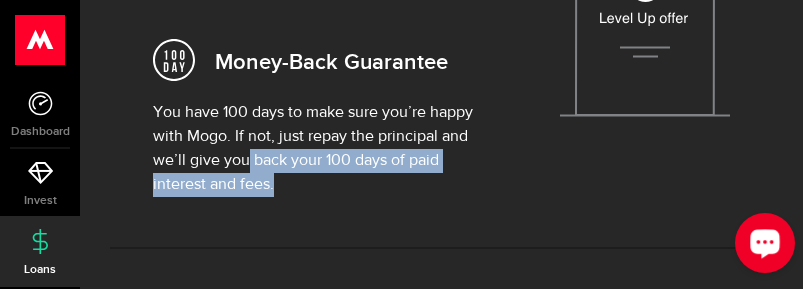 drag, startPoint x: 250, startPoint y: 164, endPoint x: 404, endPoint y: 174, distance: 154.32434 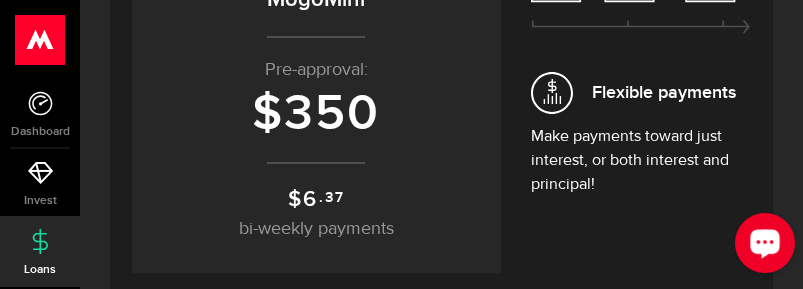 scroll, scrollTop: 400, scrollLeft: 0, axis: vertical 